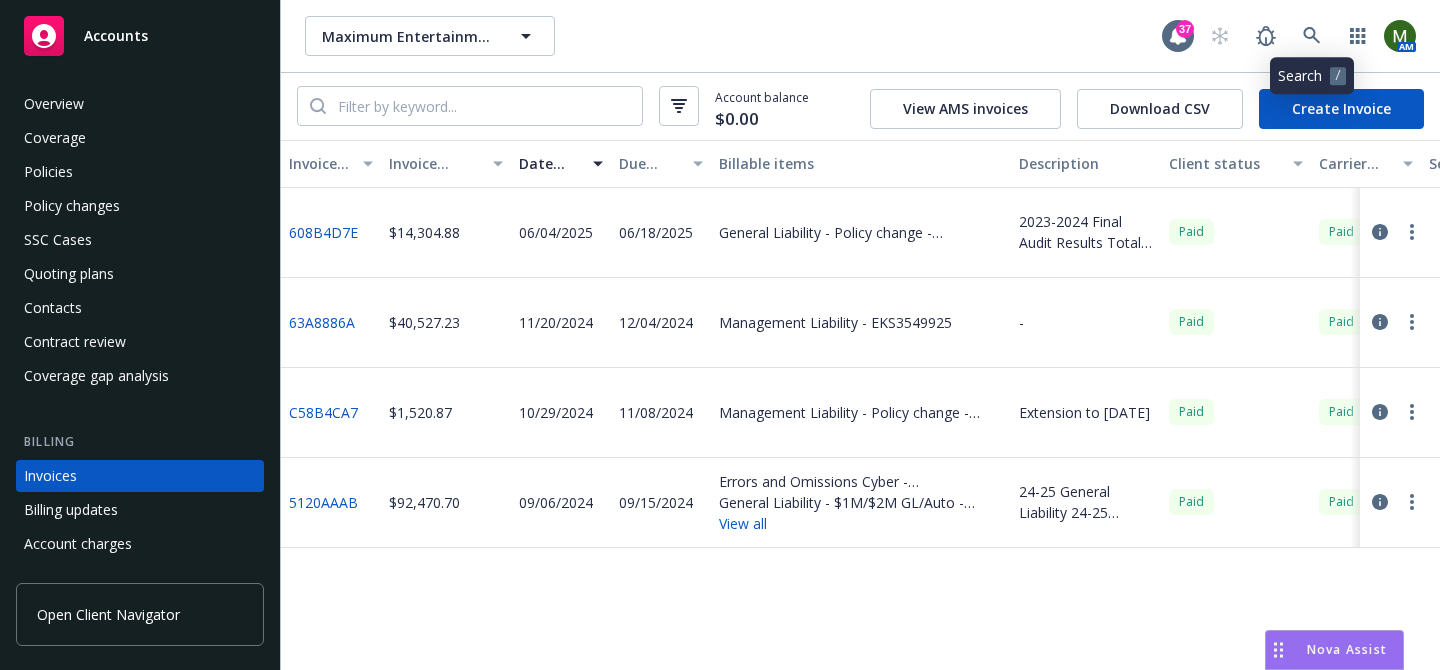 scroll, scrollTop: 0, scrollLeft: 0, axis: both 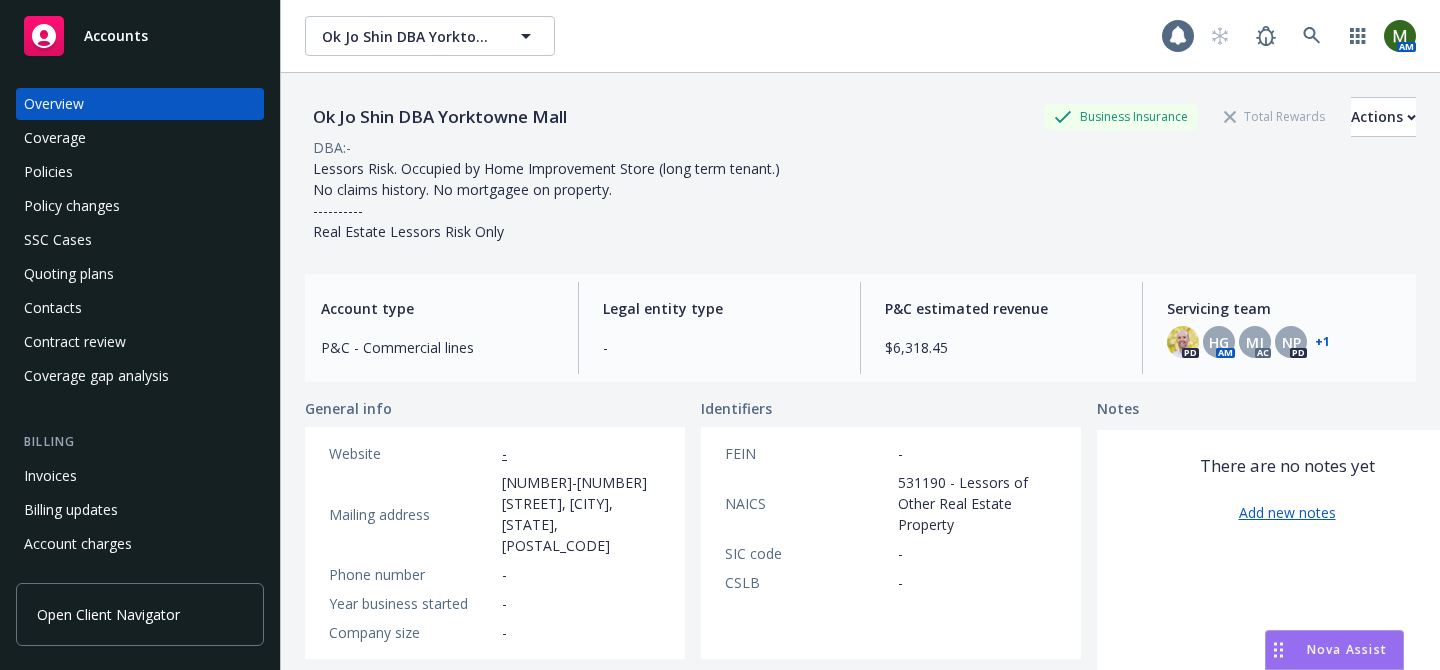 click on "Policies" at bounding box center [140, 172] 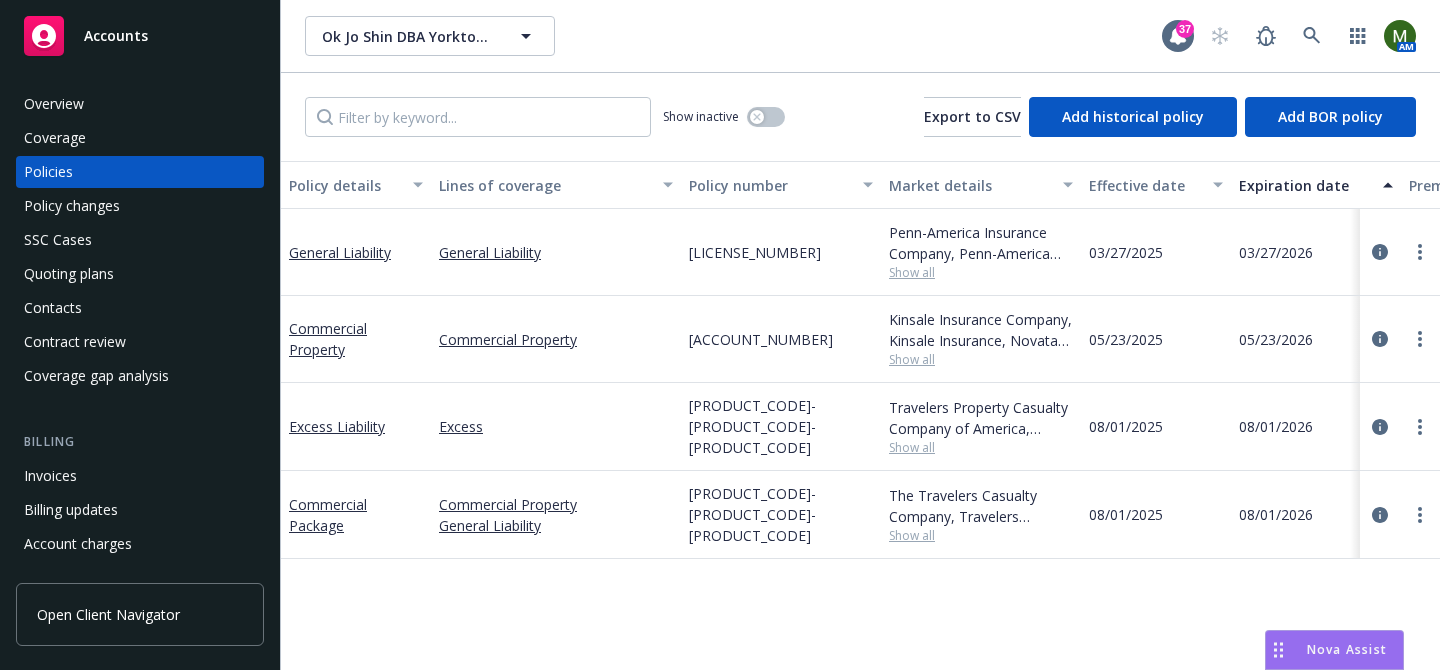 click on "Overview" at bounding box center [140, 104] 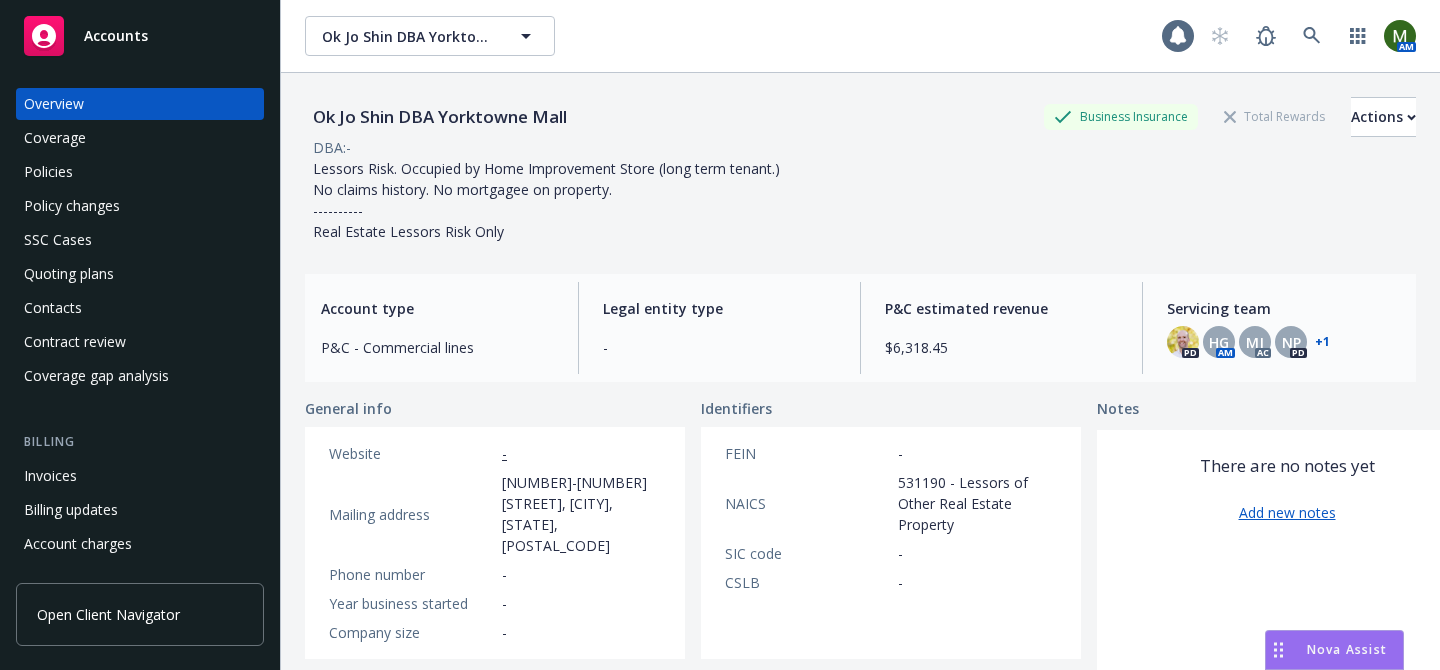 click on "Ok Jo Shin DBA Yorktowne Mall" at bounding box center [440, 117] 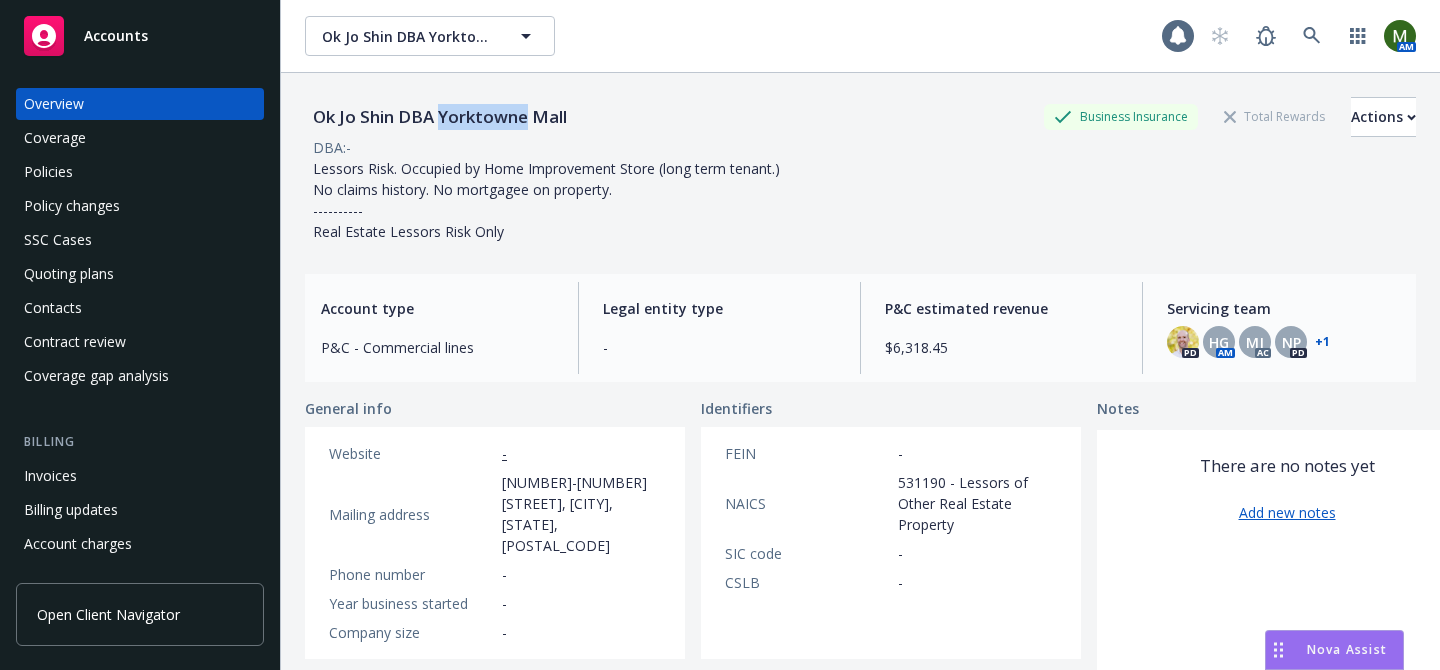 click on "Ok Jo Shin DBA Yorktowne Mall" at bounding box center (440, 117) 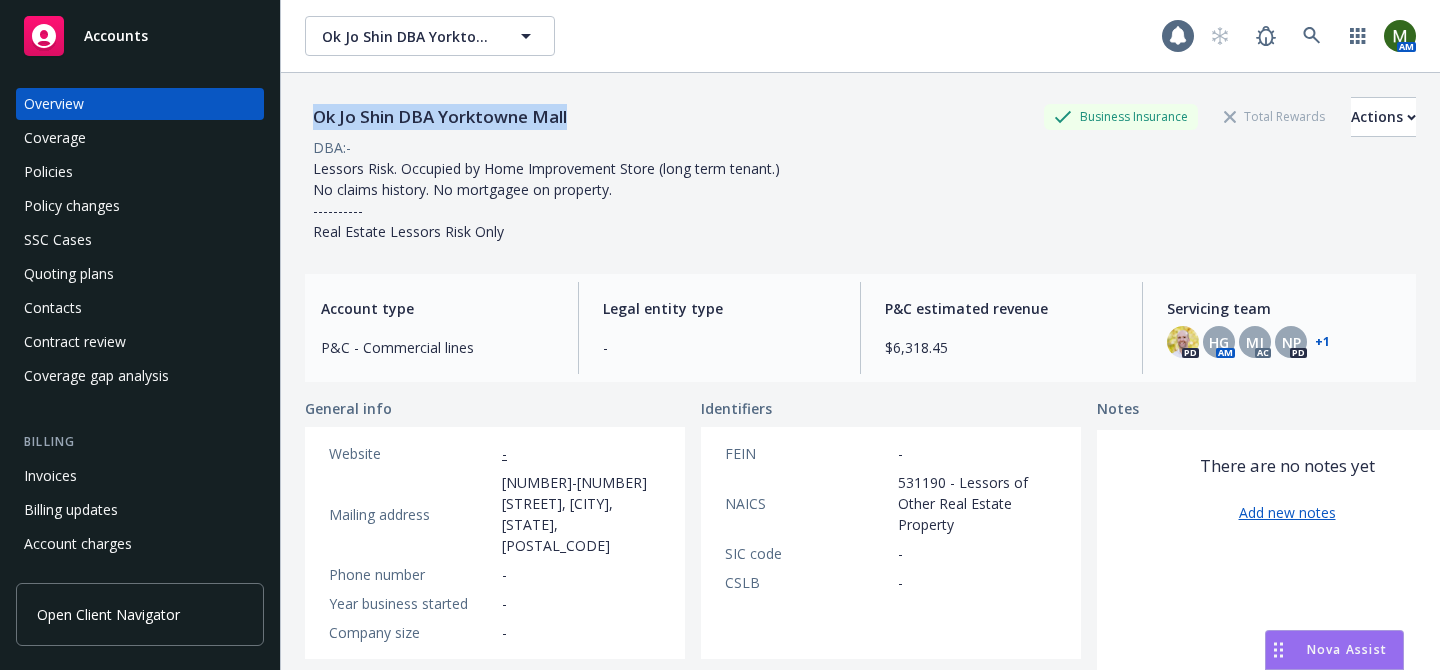 click on "Ok Jo Shin DBA Yorktowne Mall" at bounding box center [440, 117] 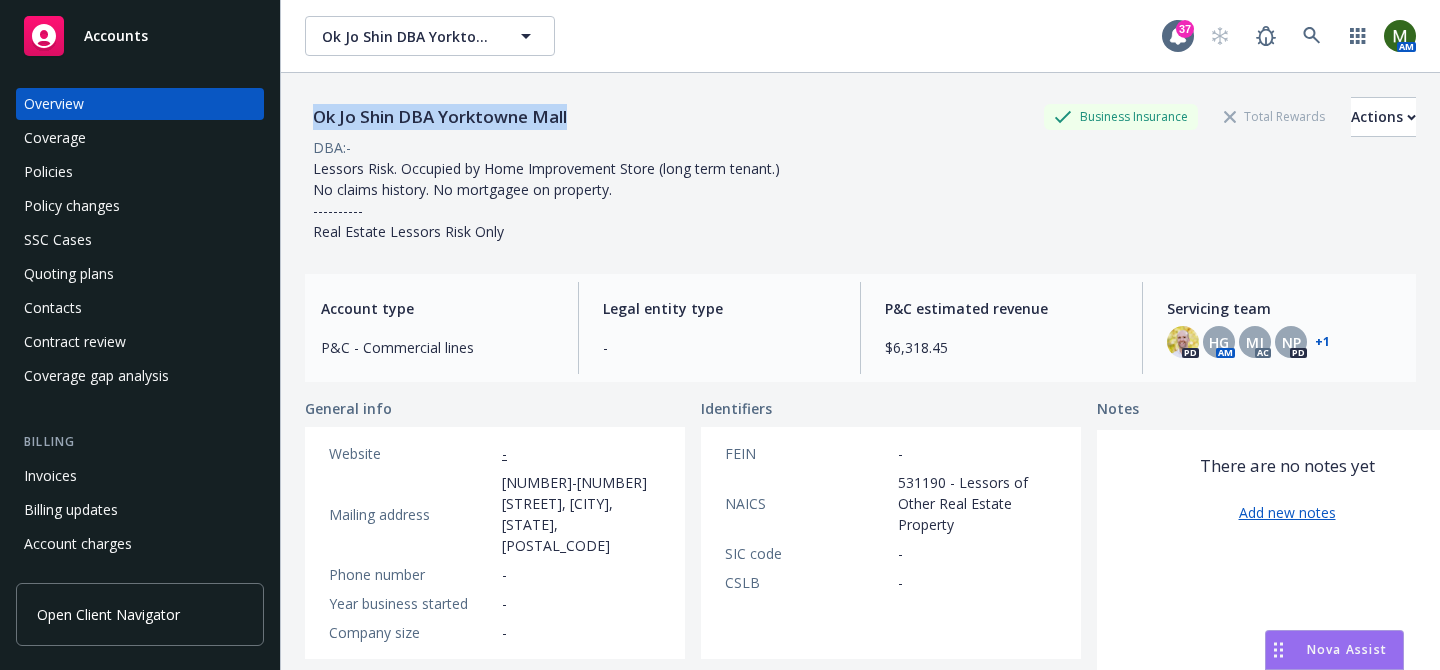 click on "Policies" at bounding box center (140, 172) 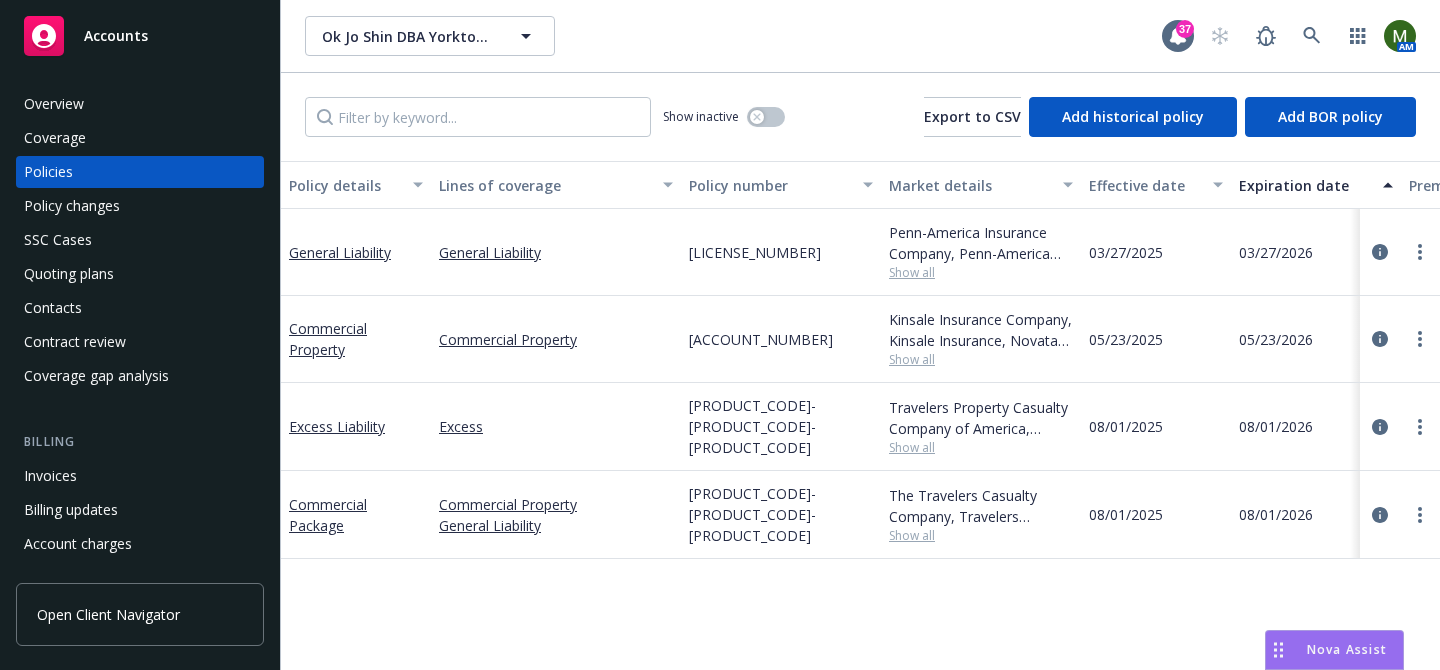 click on "[POLICY_NUMBER]" at bounding box center [761, 339] 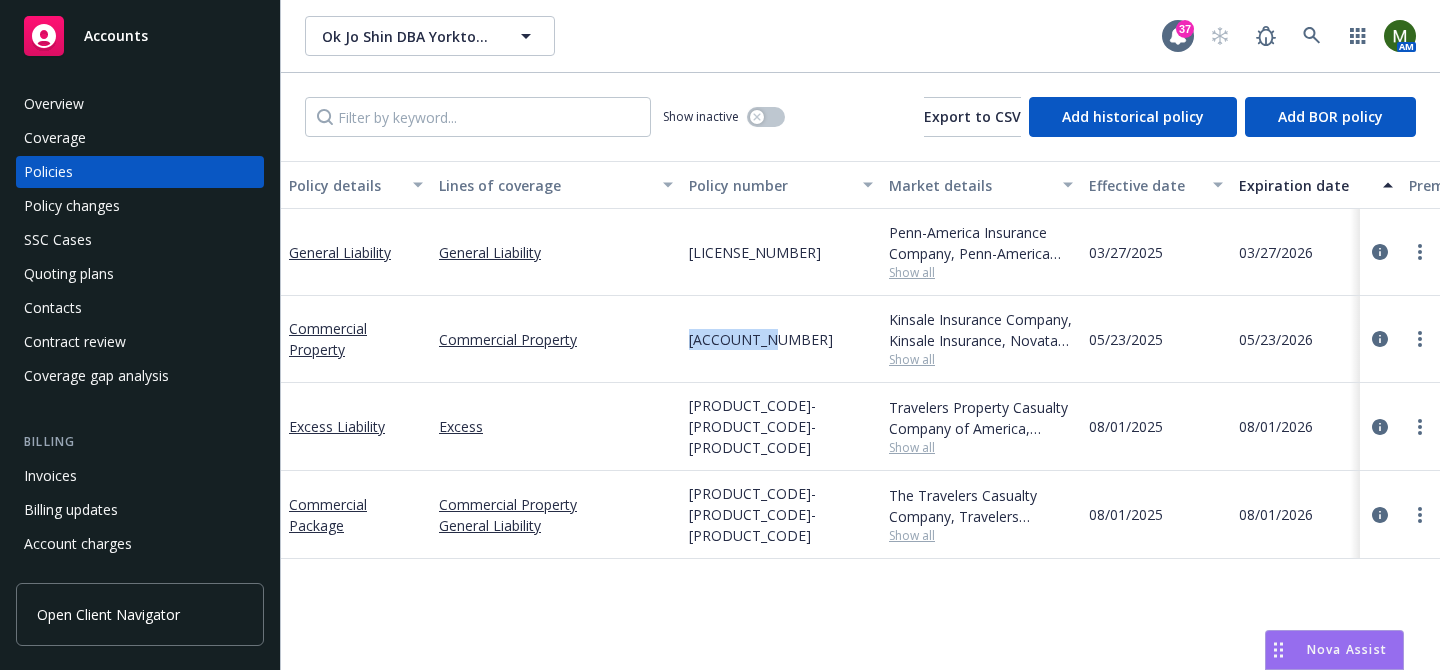 click on "[POLICY_NUMBER]" at bounding box center [761, 339] 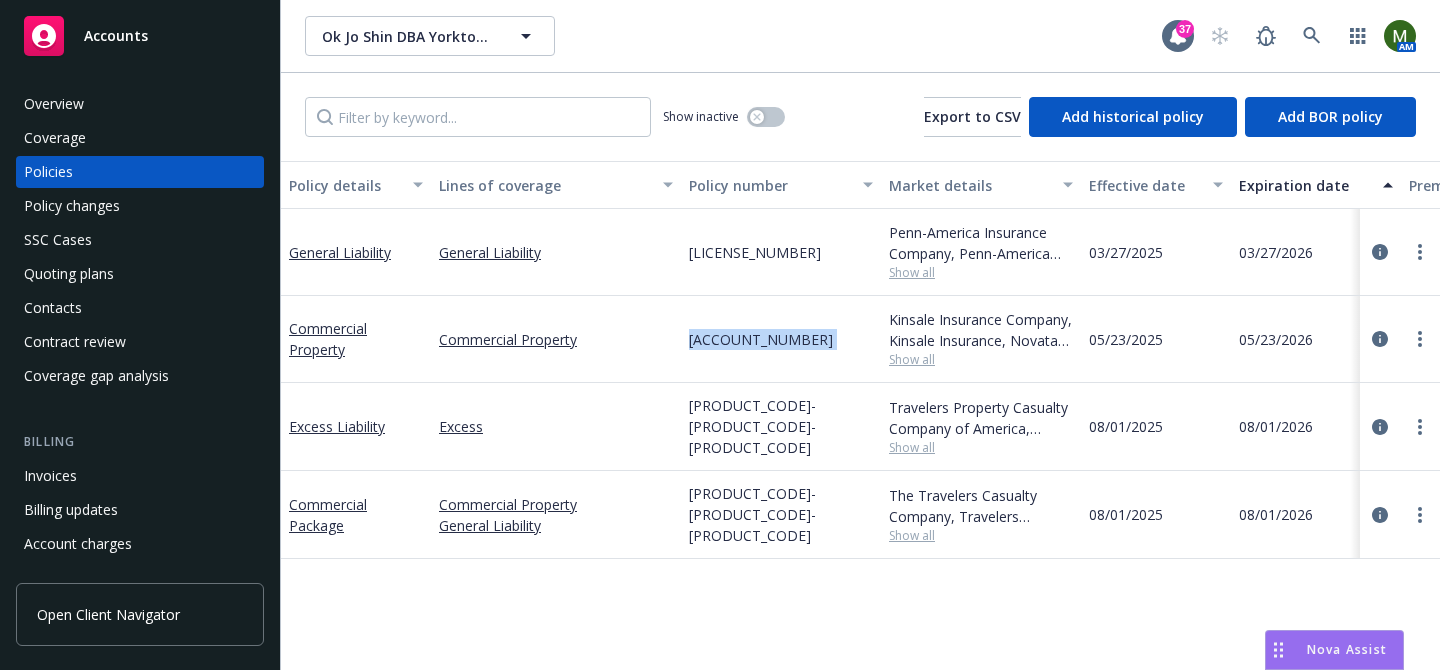 click on "[POLICY_NUMBER]" at bounding box center [761, 339] 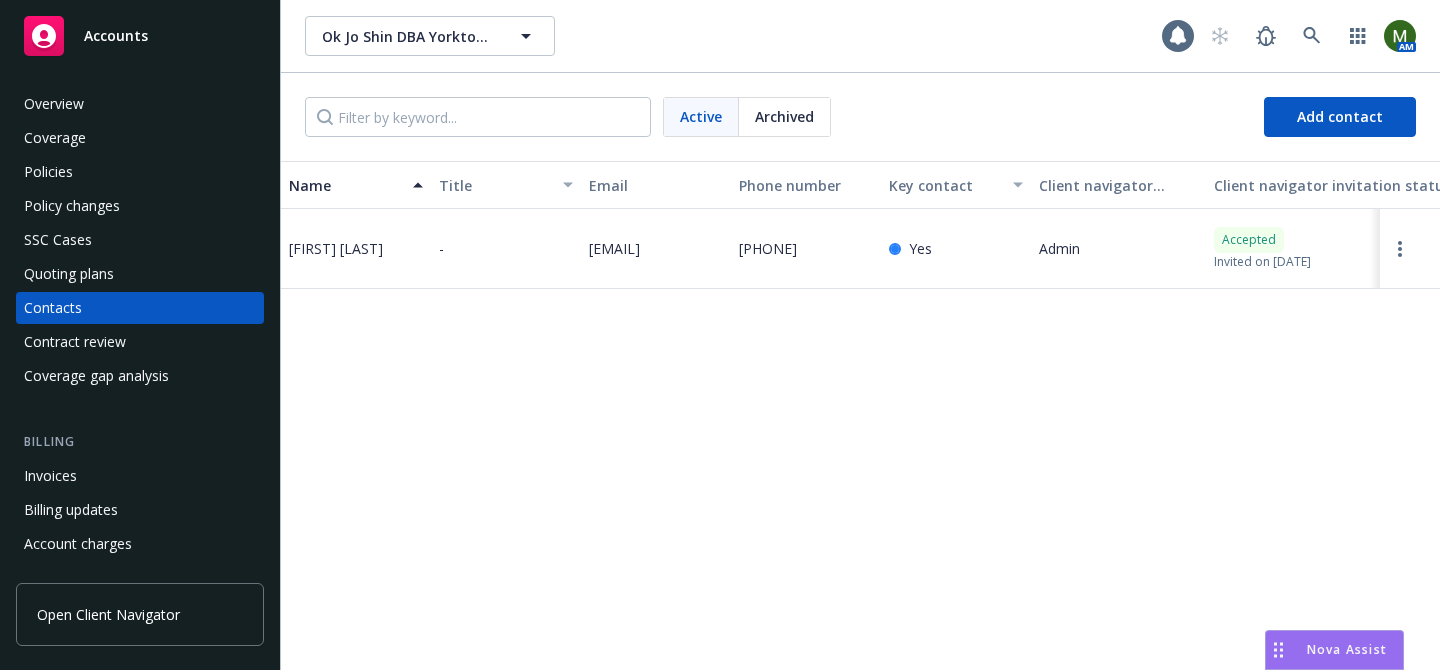 click on "lornefi@gmail.com" at bounding box center (614, 248) 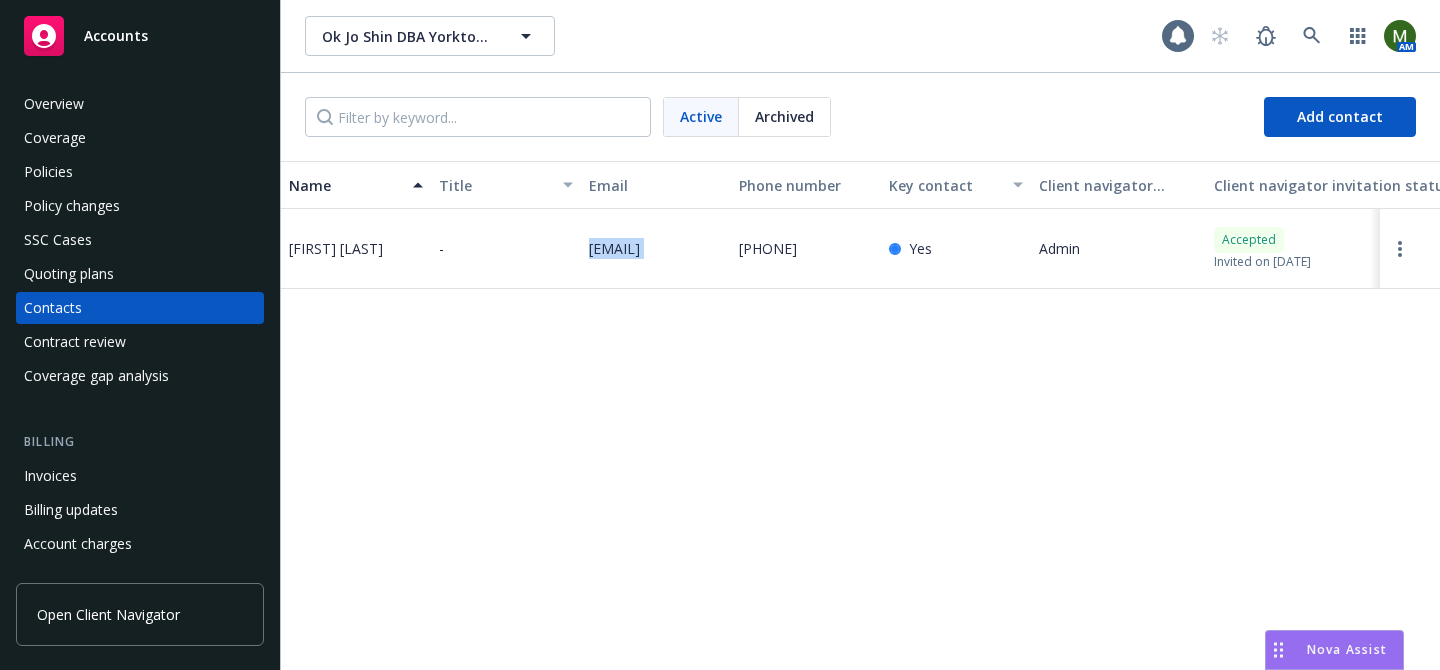 click on "lornefi@gmail.com" at bounding box center [614, 248] 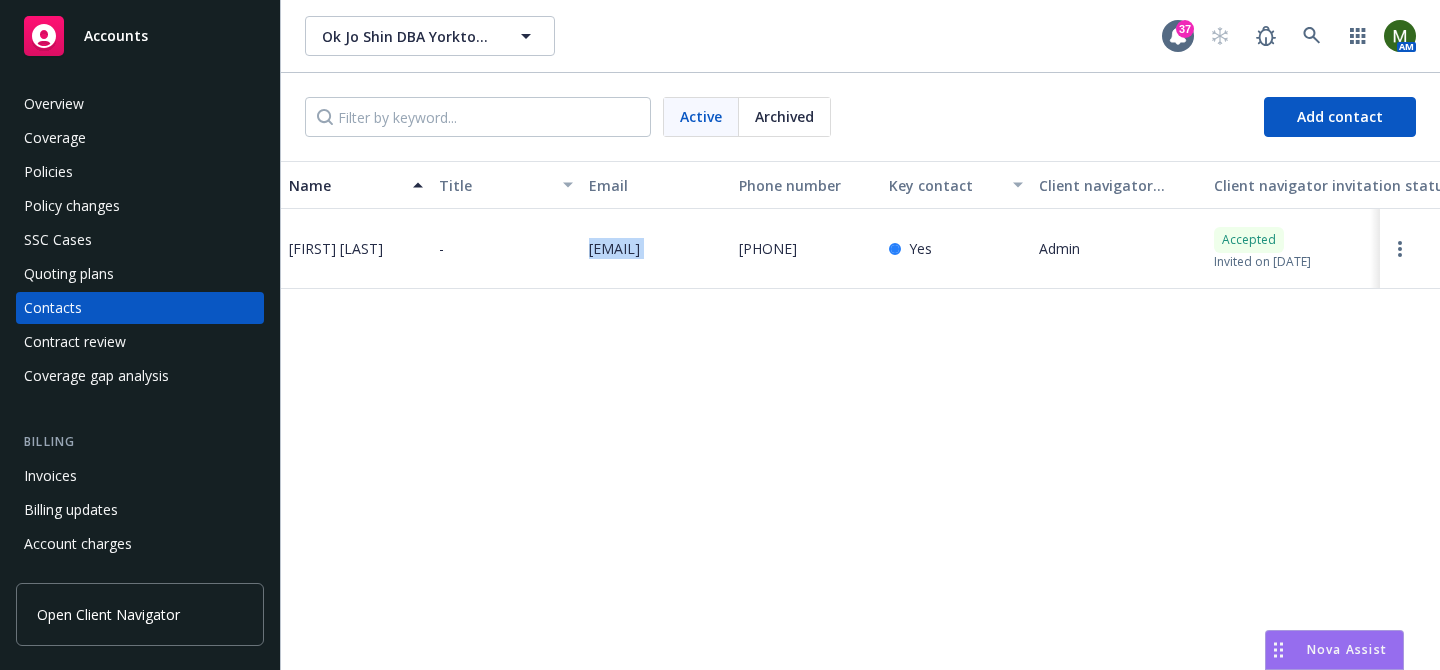 copy on "lornefi@gmail.com" 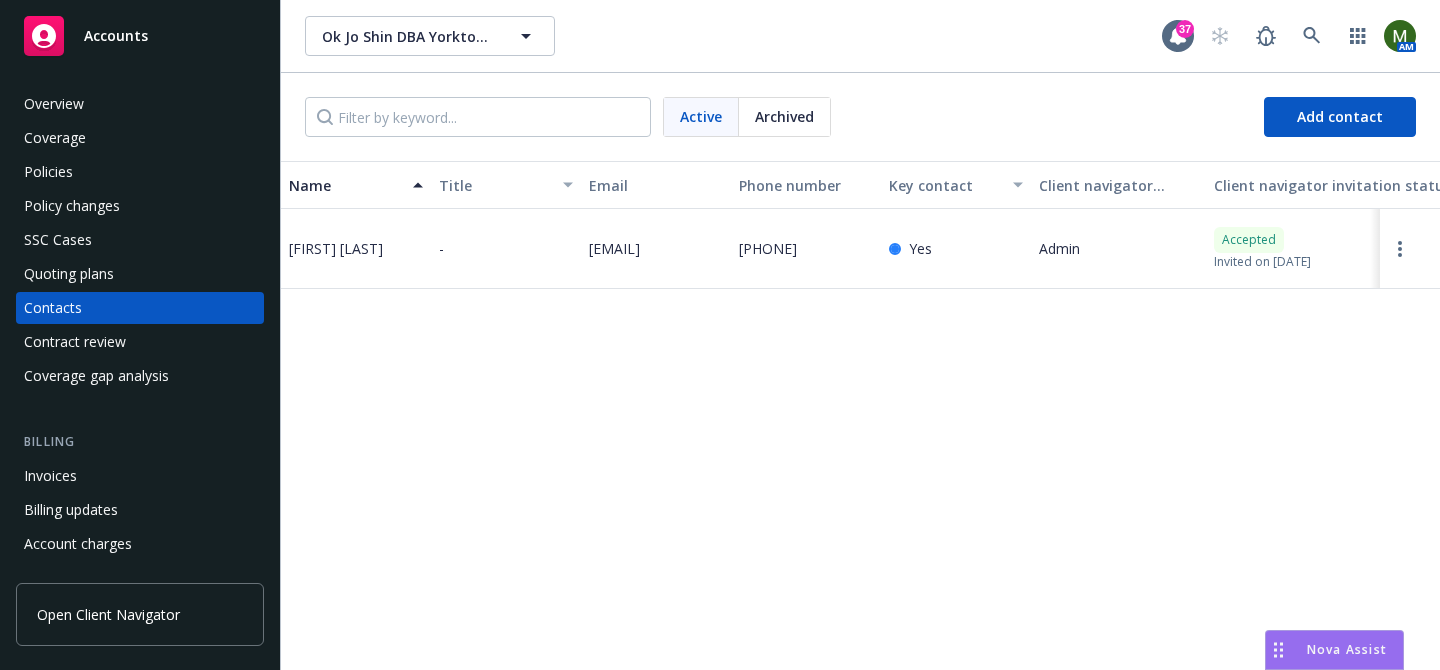 click on "lornefi@gmail.com" at bounding box center (614, 248) 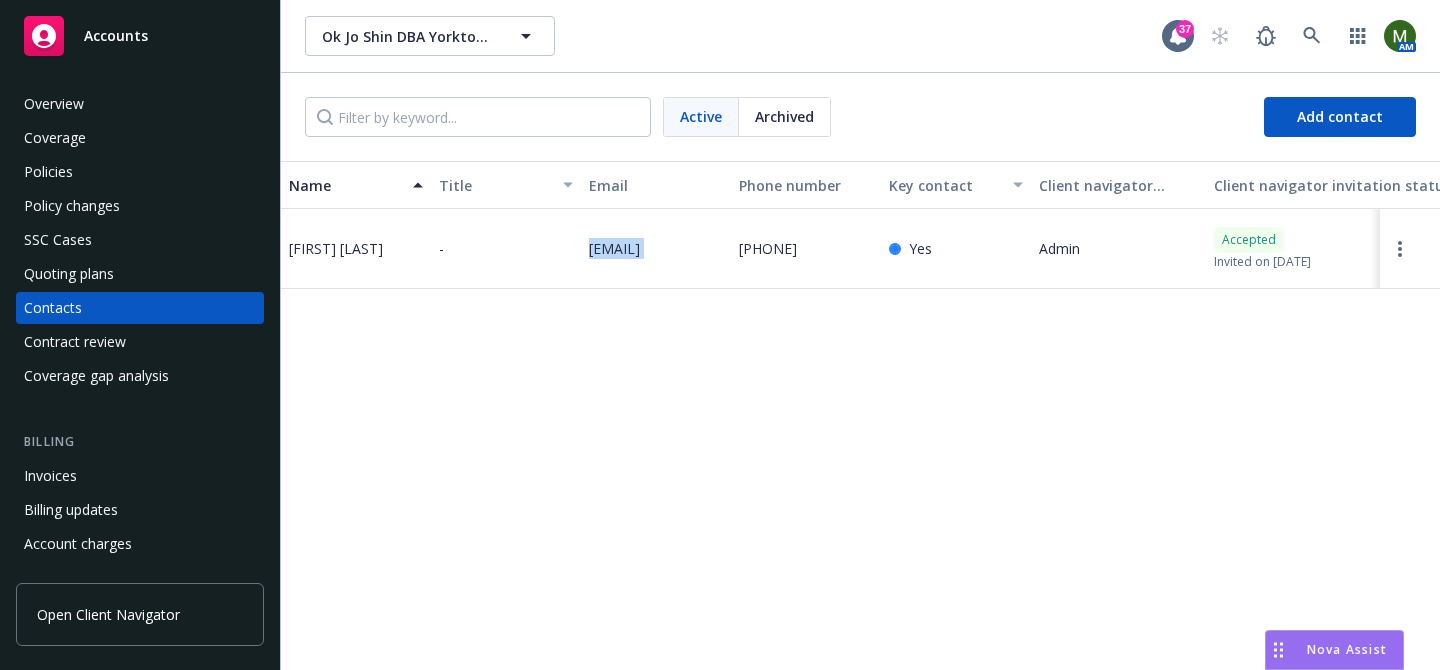 click on "lornefi@gmail.com" at bounding box center [614, 248] 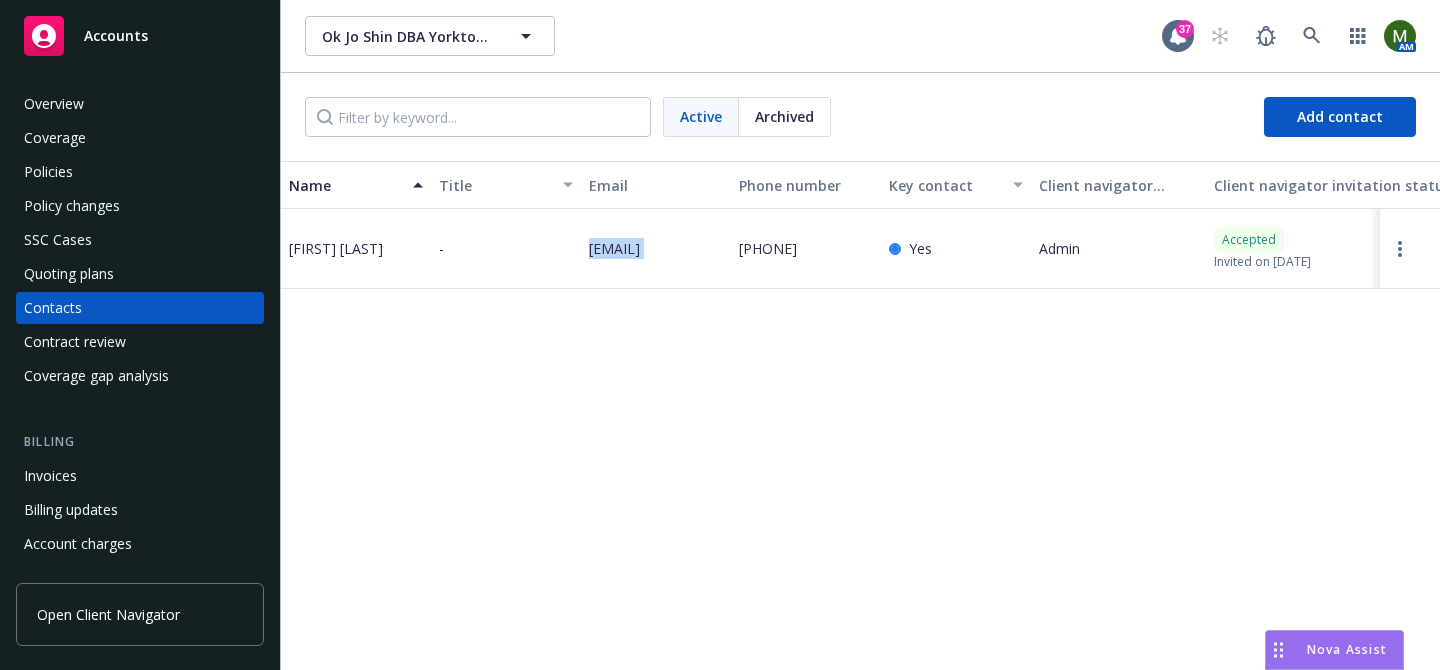 copy on "lornefi@gmail.com" 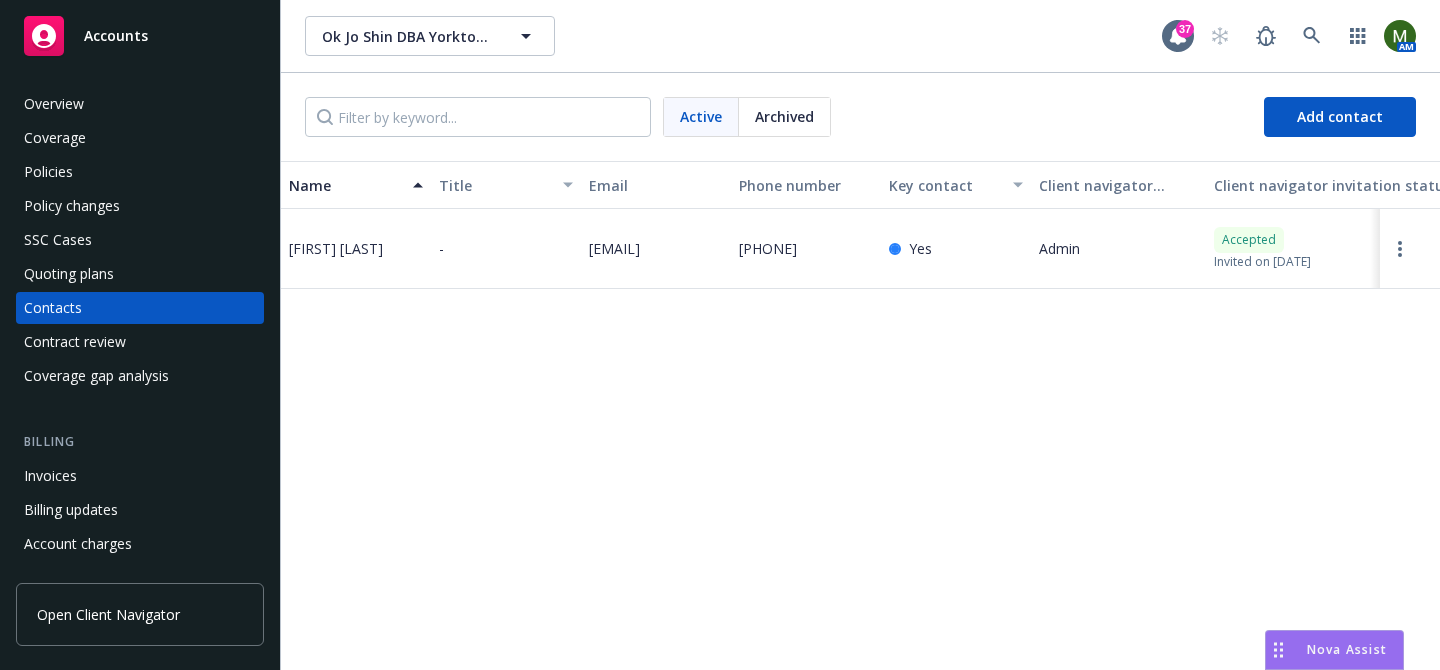 click on "Lorne Fierbach" at bounding box center (336, 248) 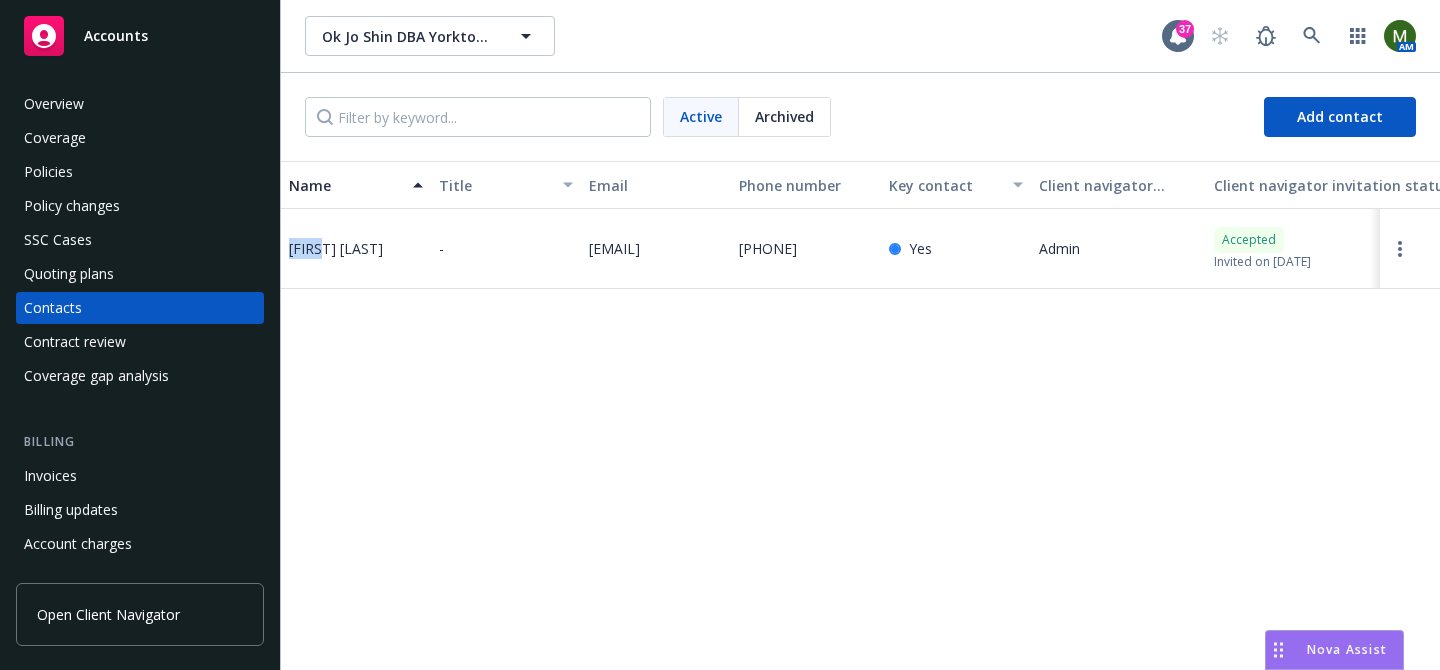 click on "Lorne Fierbach" at bounding box center (336, 248) 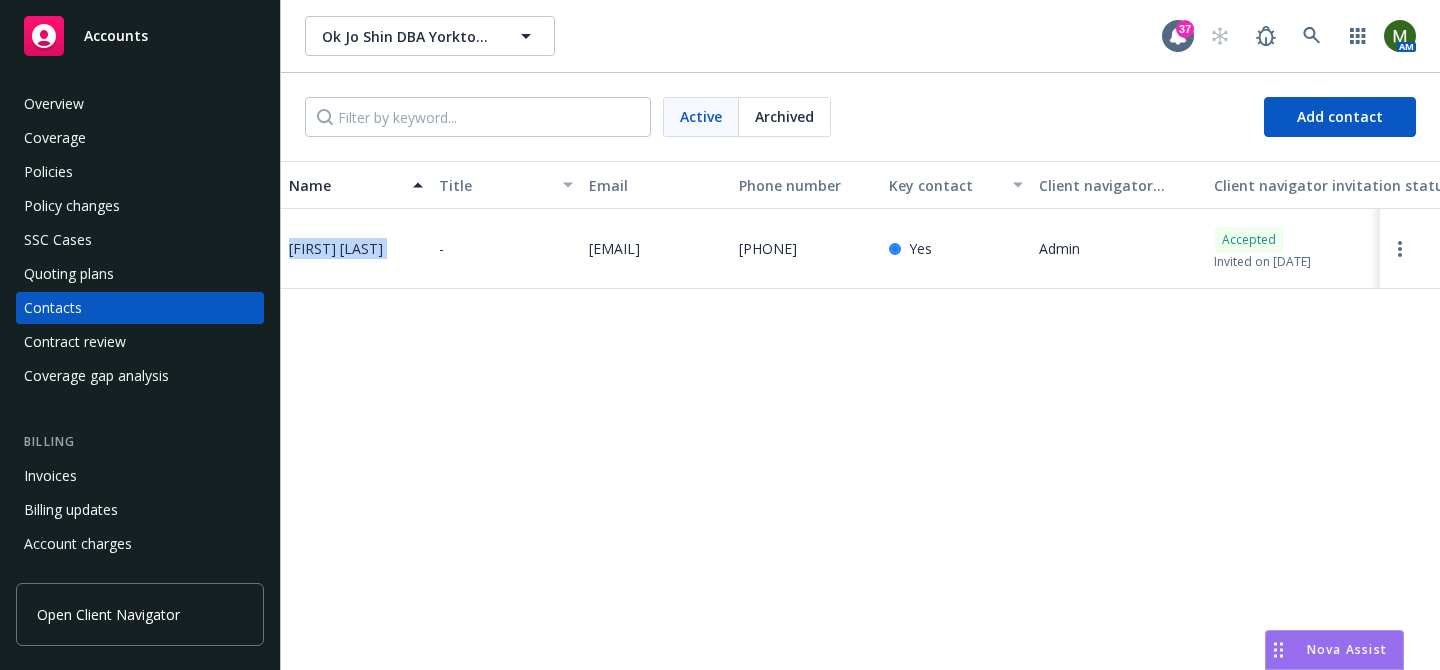 click on "Lorne Fierbach" at bounding box center [336, 248] 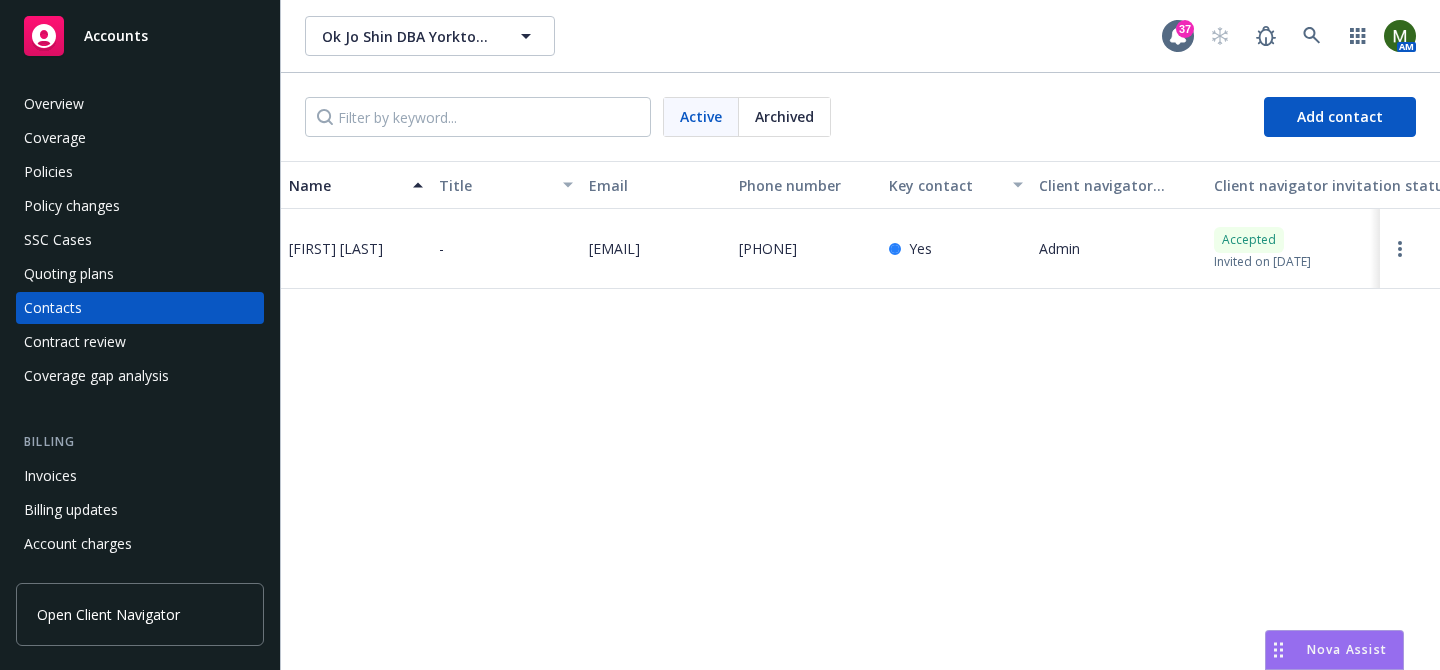click on "Coverage" at bounding box center (140, 138) 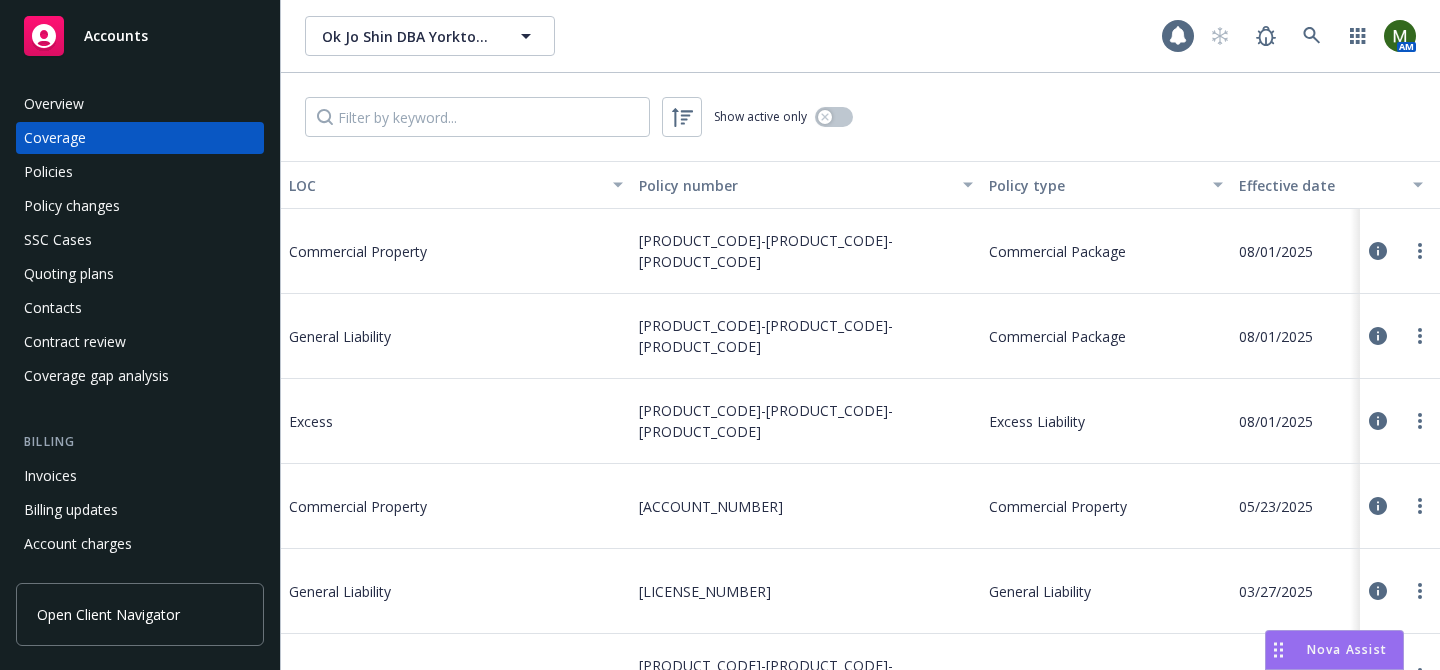 click on "Overview" at bounding box center (140, 104) 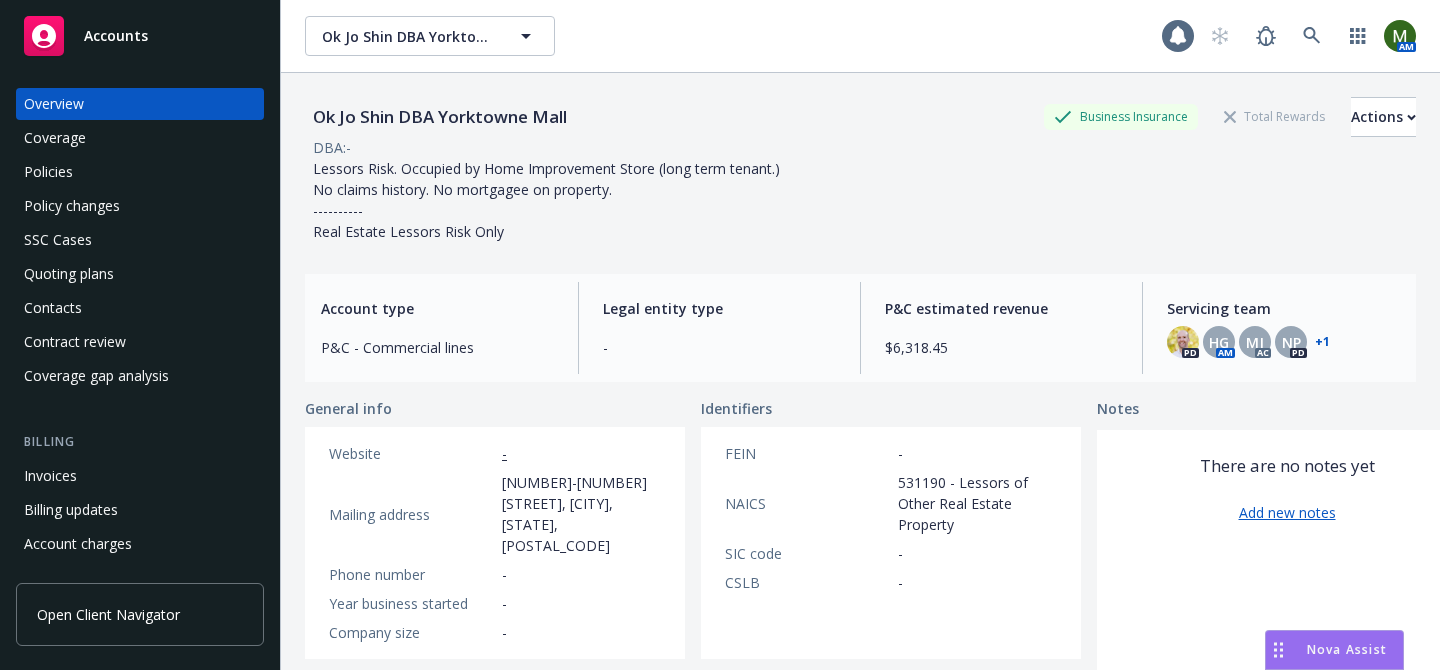 click on "+ 1" at bounding box center [1322, 342] 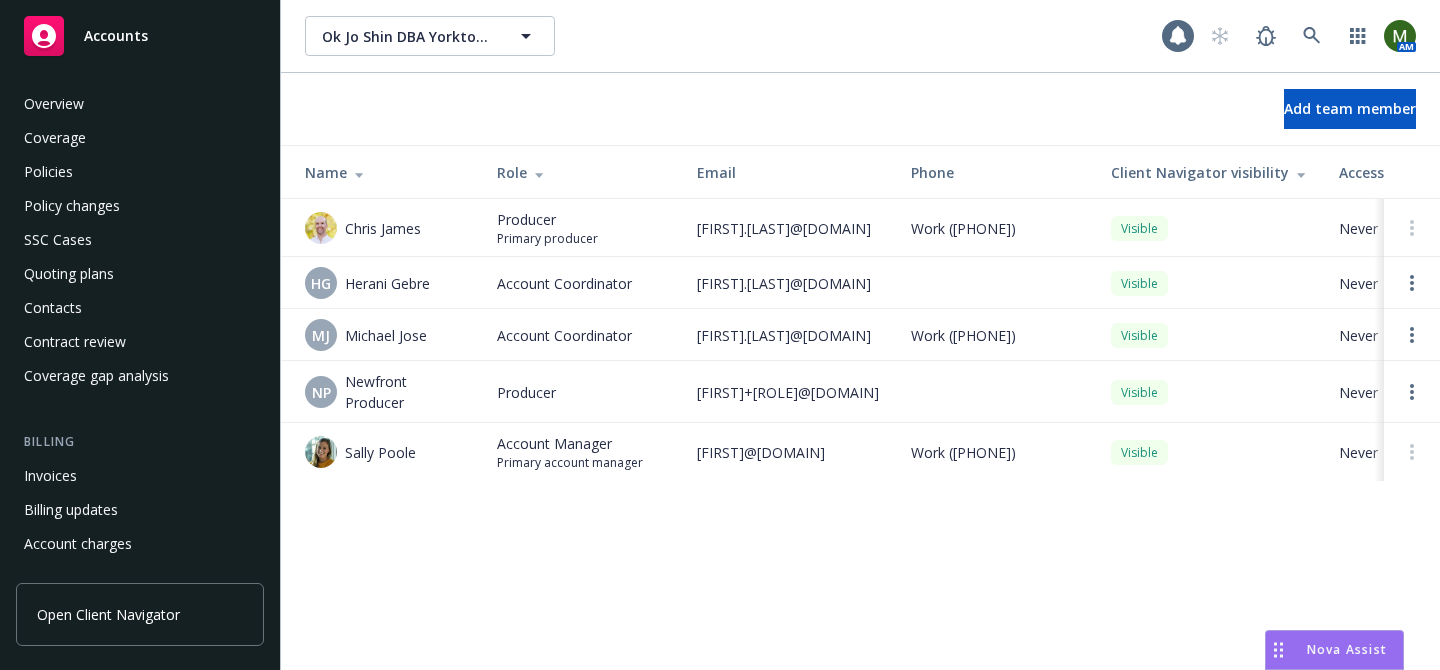 scroll, scrollTop: 0, scrollLeft: 0, axis: both 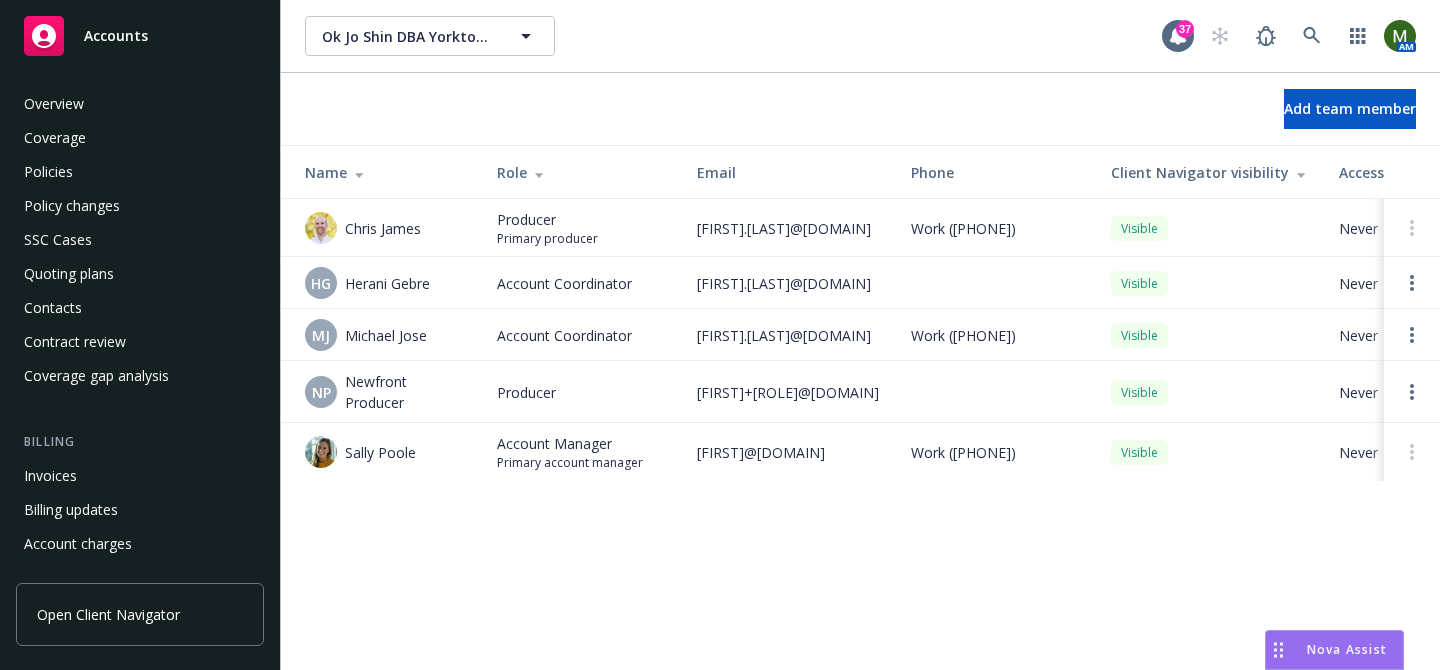 click on "Policies" at bounding box center (140, 172) 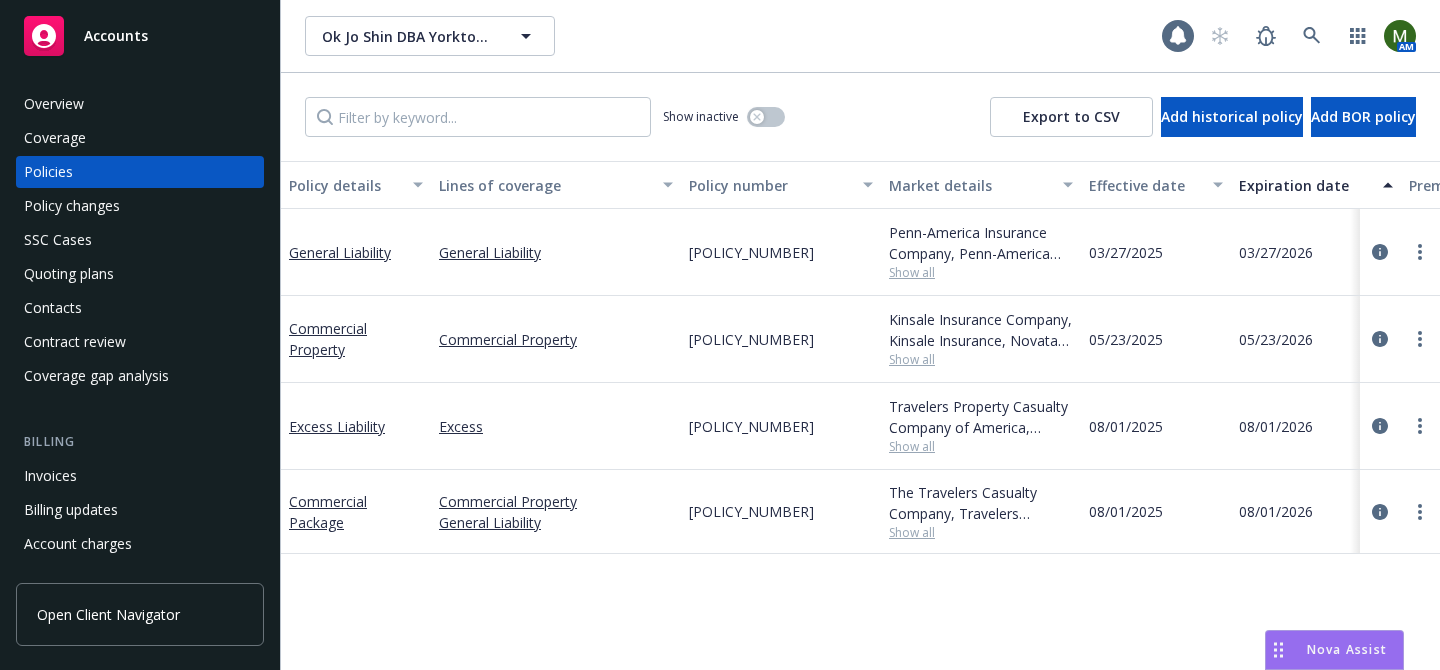 click on "[POLICY_NUMBER]" at bounding box center [781, 339] 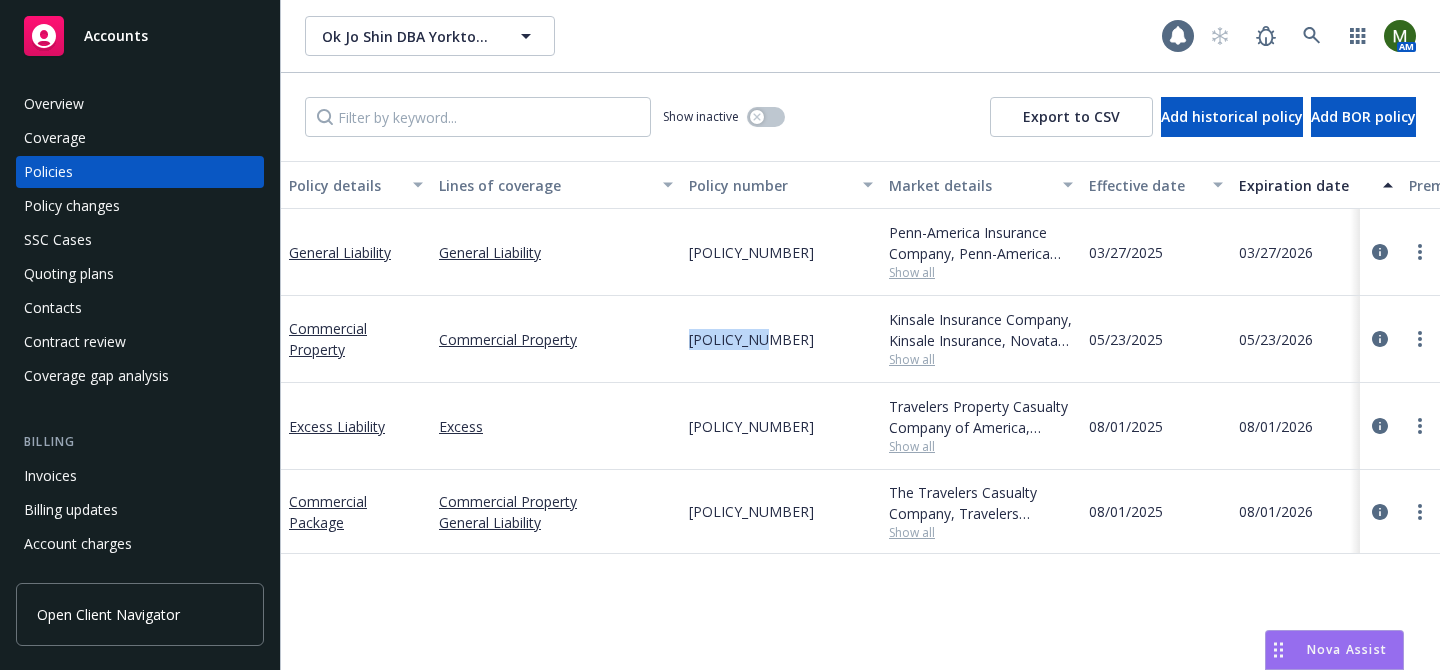 click on "[POLICY_NUMBER]" at bounding box center [781, 339] 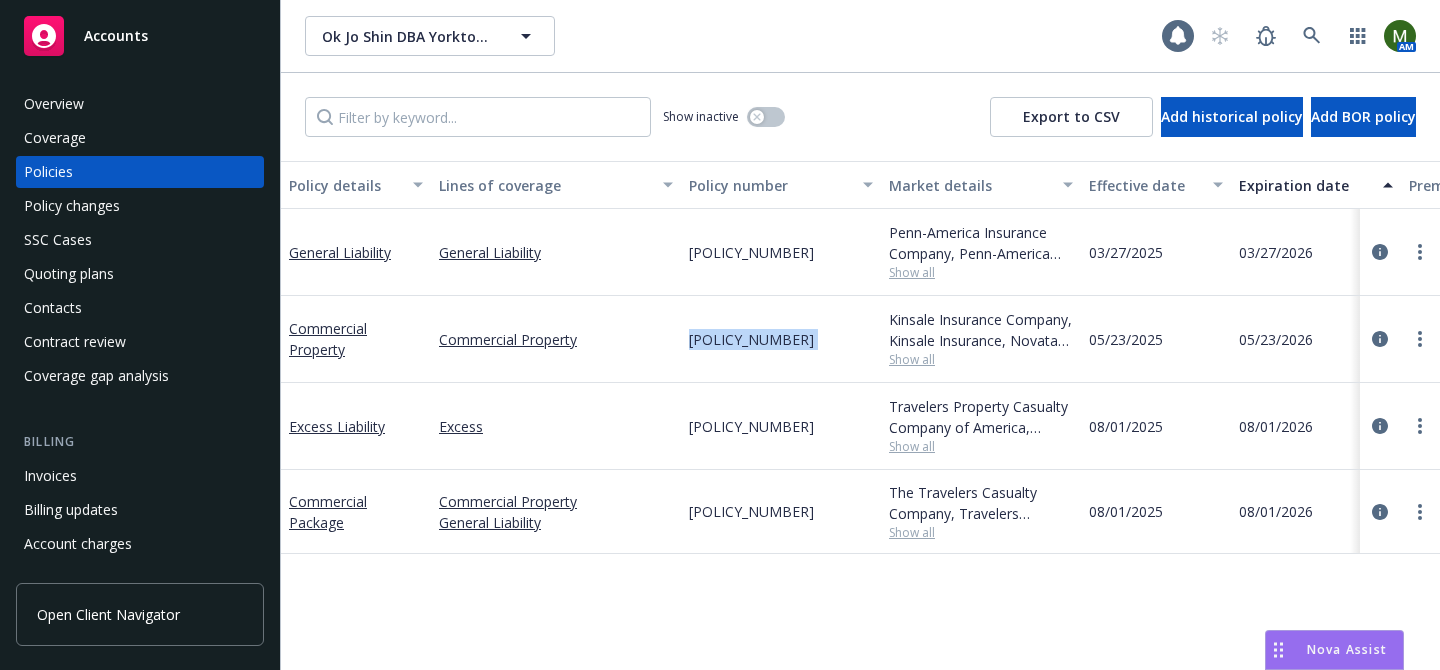 click on "[POLICY_NUMBER]" at bounding box center [781, 339] 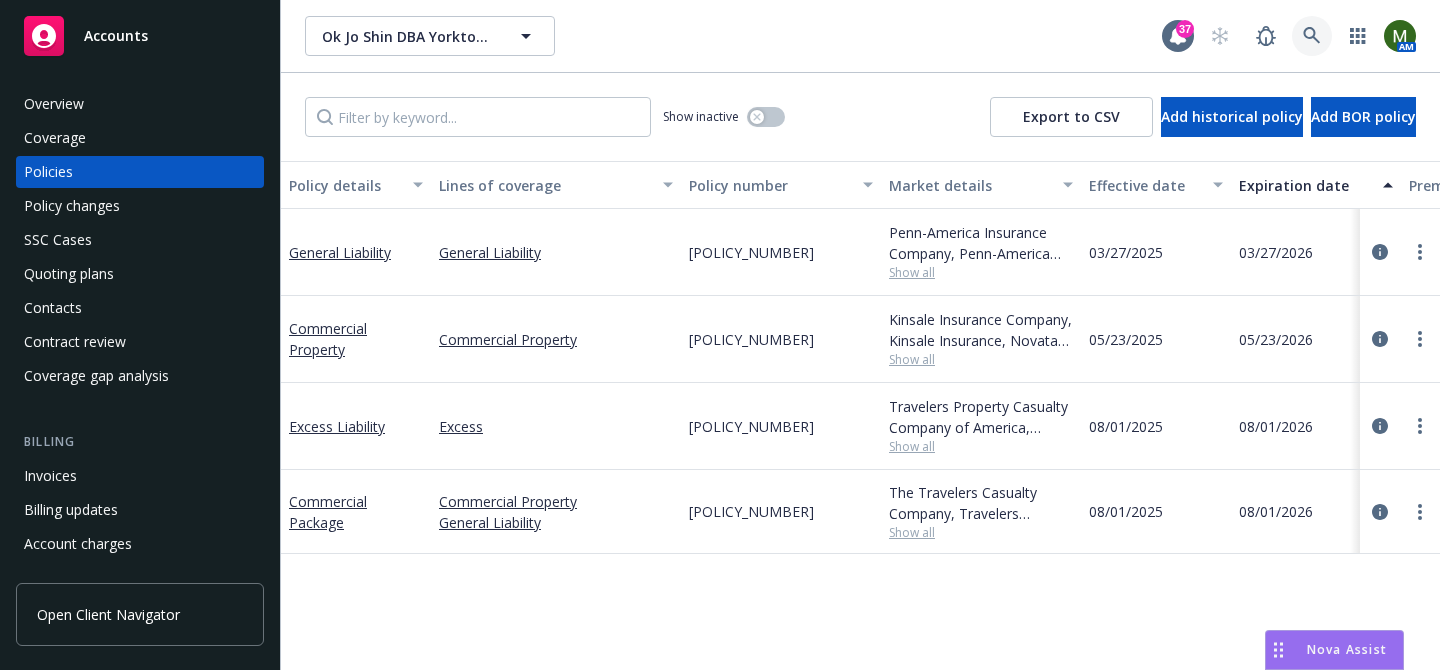 click 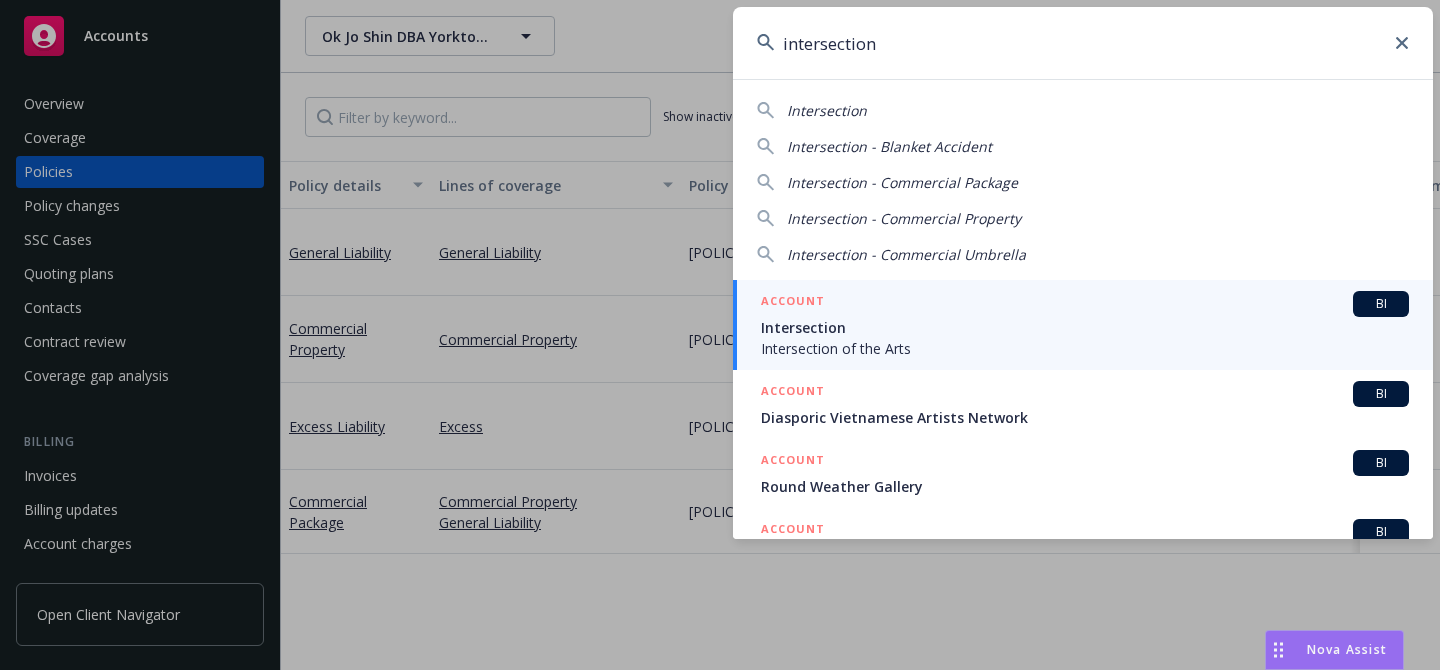 type on "intersection" 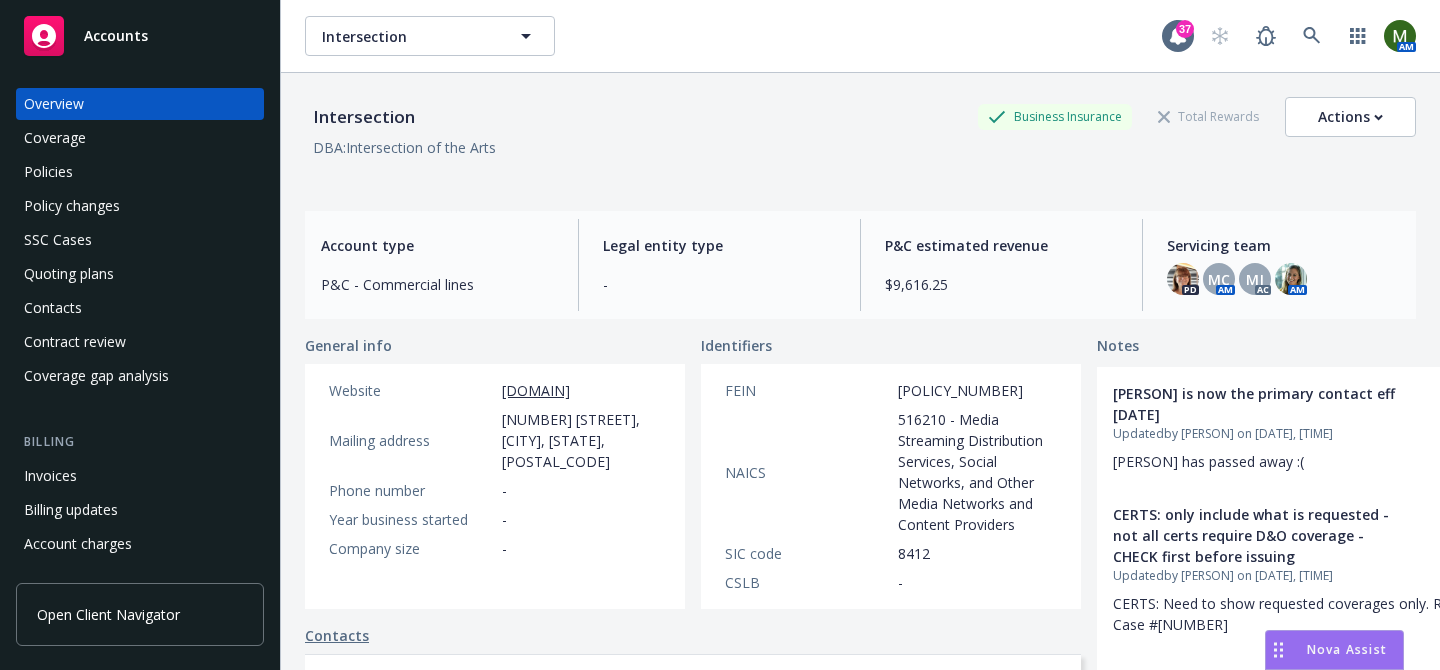 click on "Quoting plans" at bounding box center [140, 274] 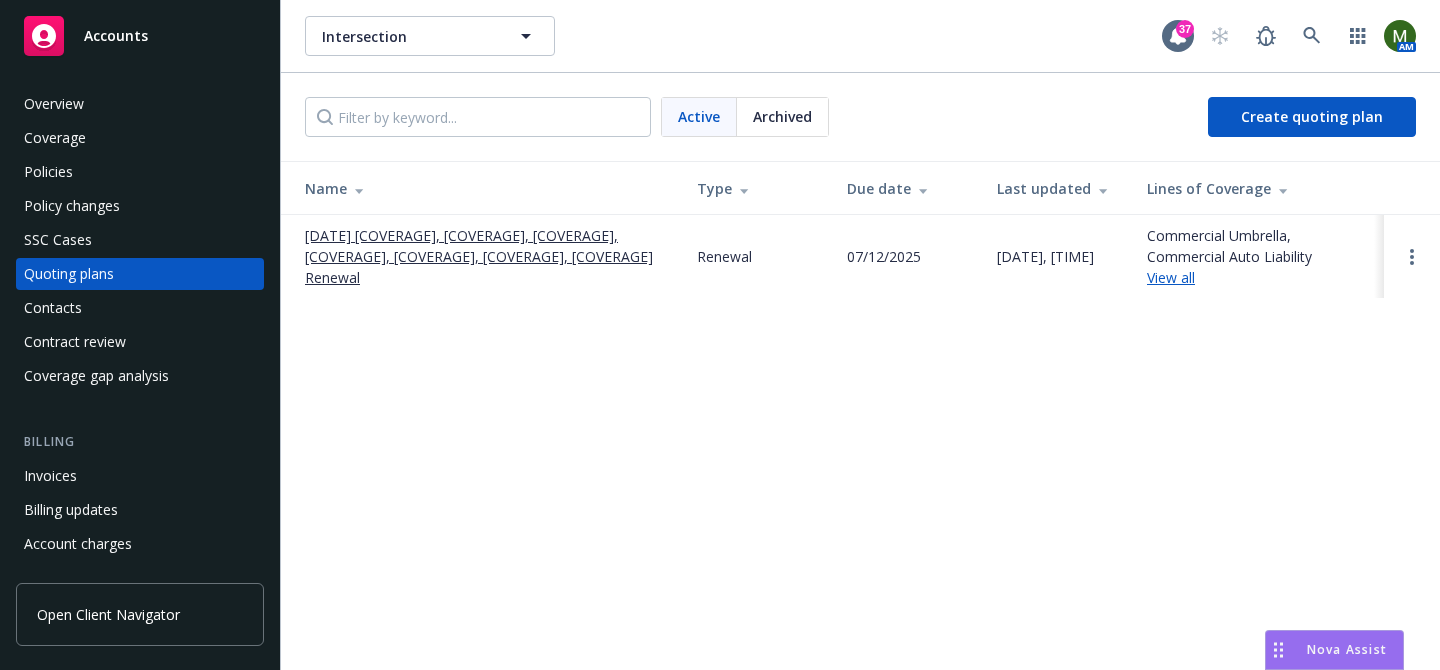 click on "[DATE] [COVERAGE], [COVERAGE], [COVERAGE], [COVERAGE], [COVERAGE], [COVERAGE], [COVERAGE] Renewal" at bounding box center [485, 256] 